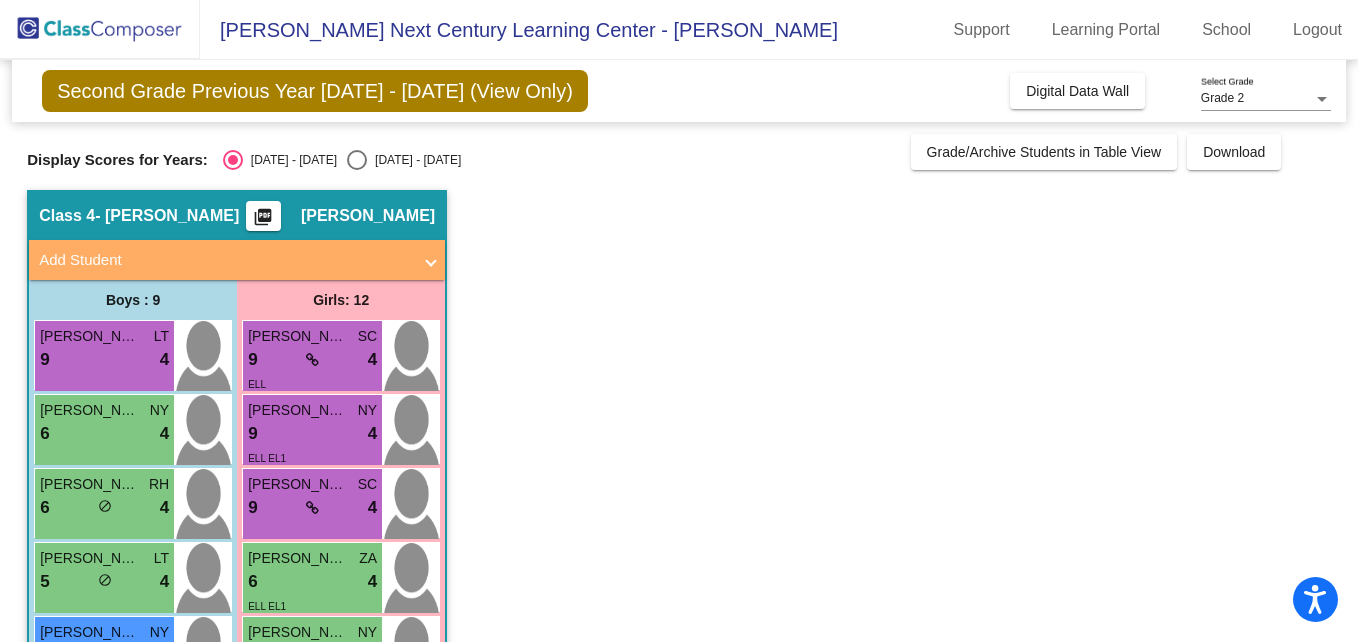 scroll, scrollTop: 0, scrollLeft: 0, axis: both 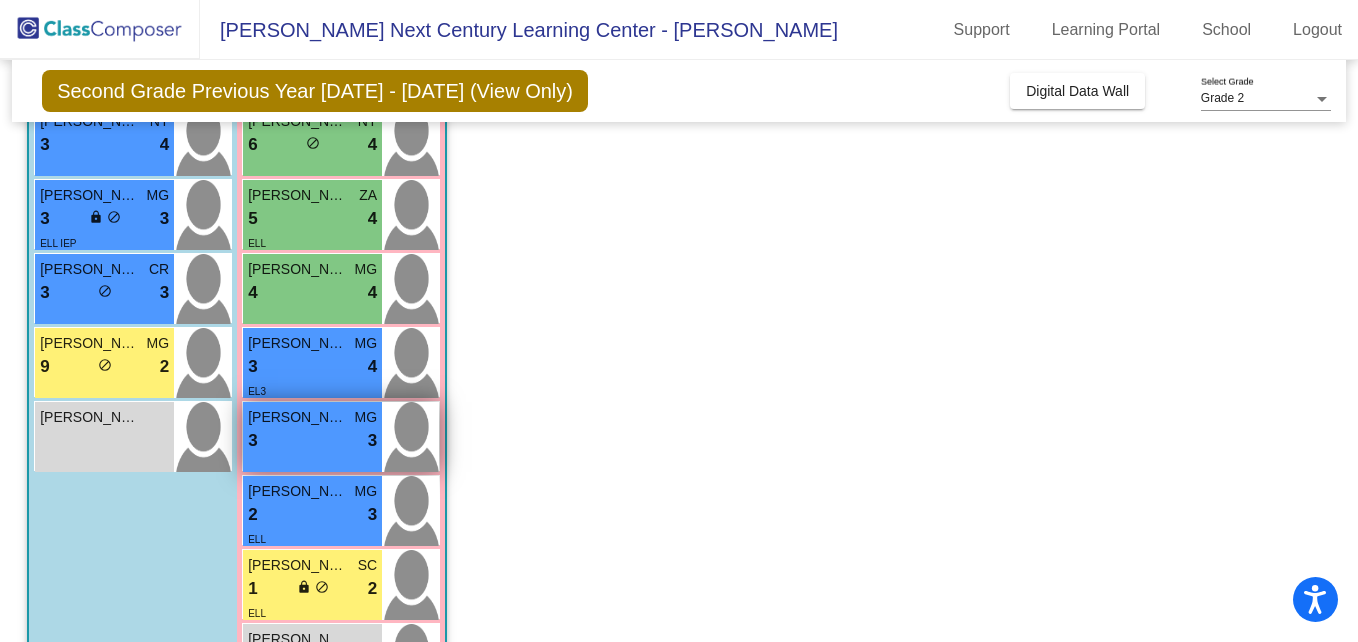 click on "3 lock do_not_disturb_alt 3" at bounding box center (312, 441) 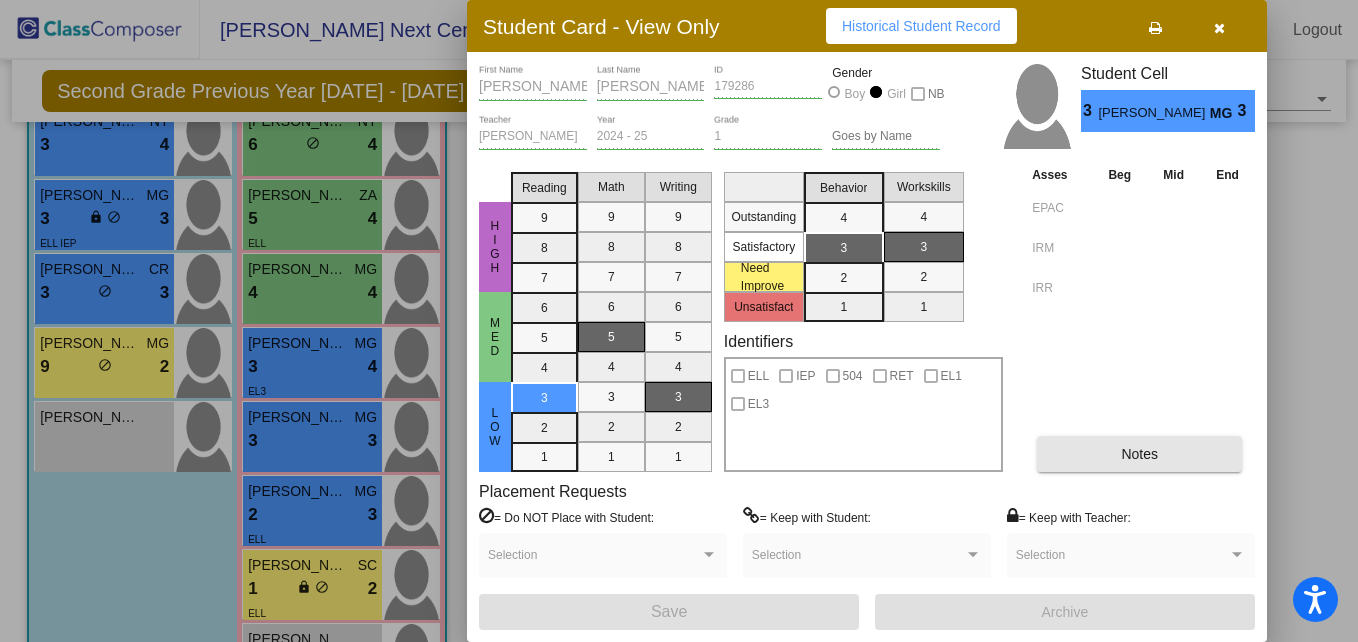 click on "Notes" at bounding box center (1139, 454) 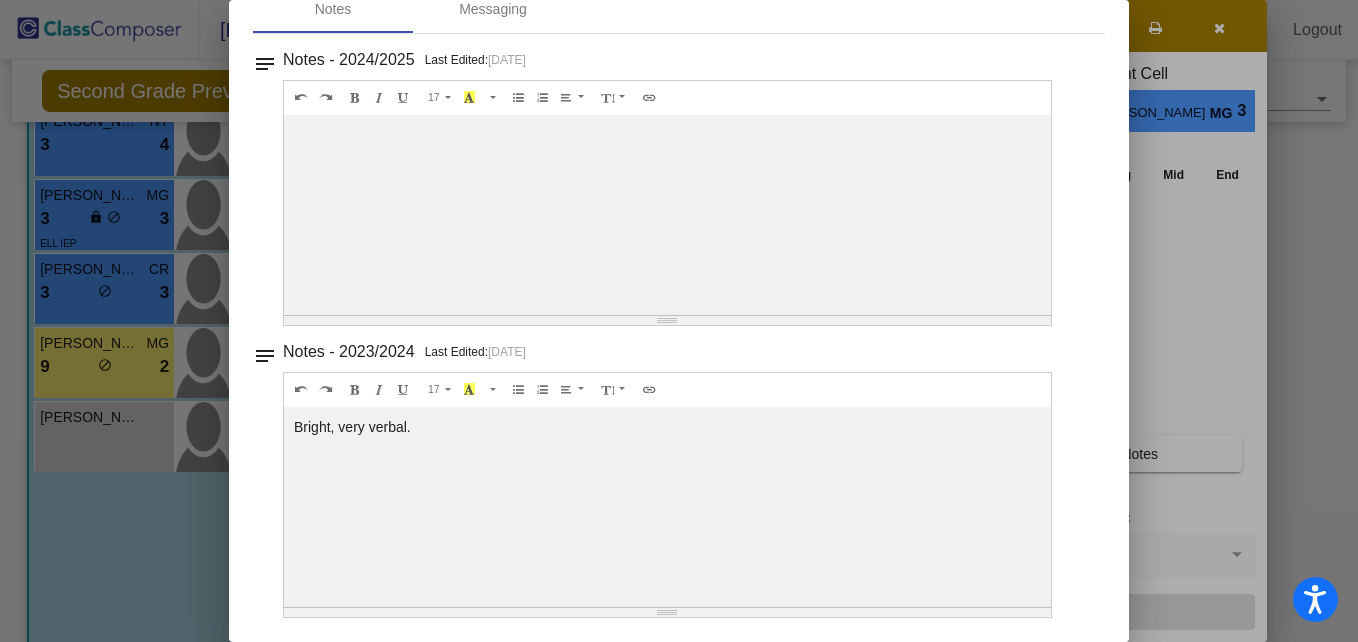 scroll, scrollTop: 0, scrollLeft: 0, axis: both 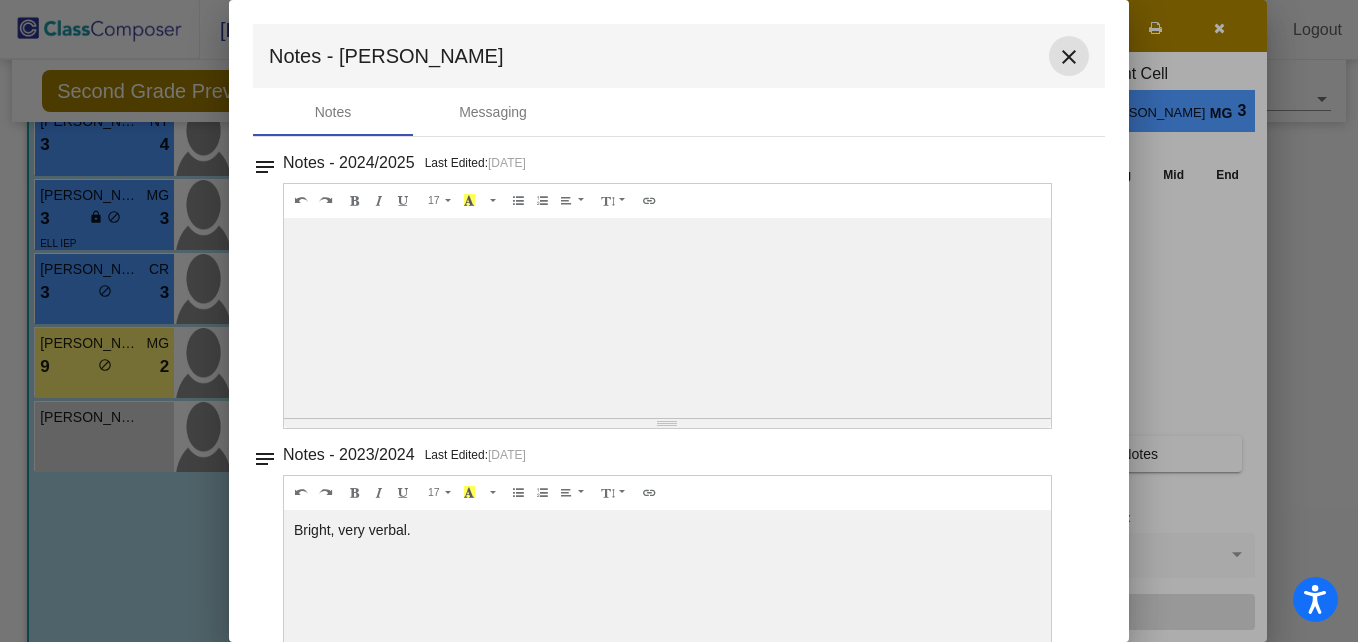 click on "close" at bounding box center (1069, 57) 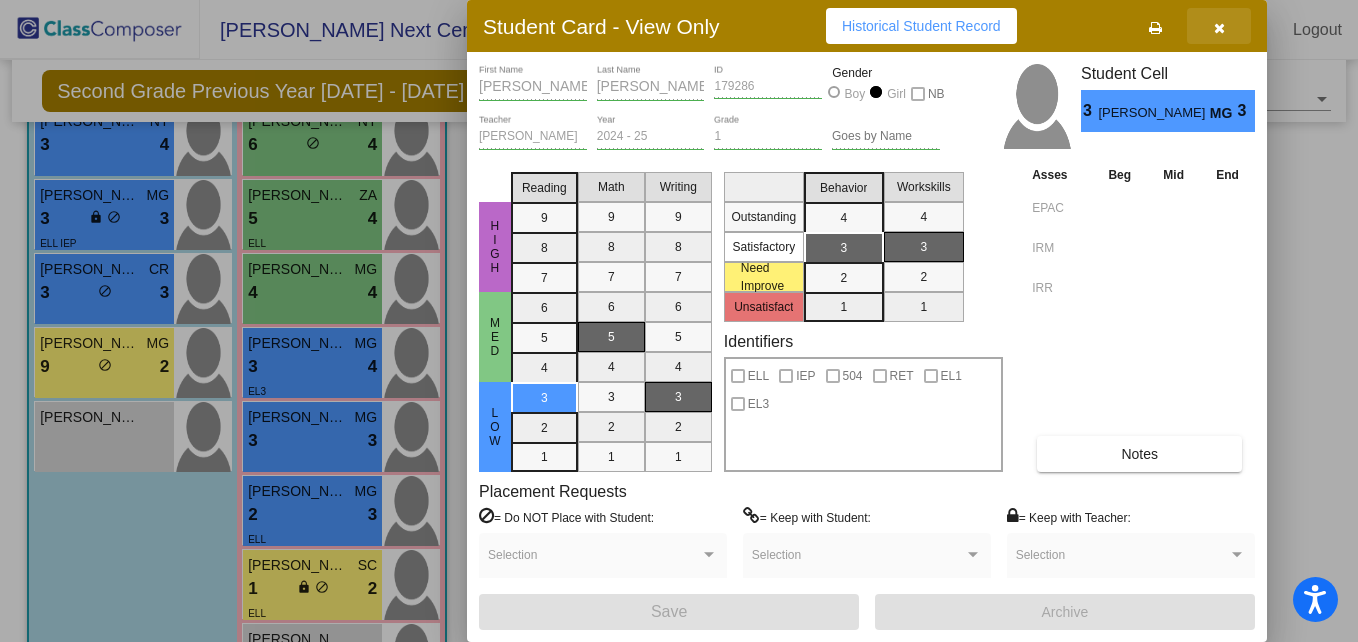 click at bounding box center [1219, 28] 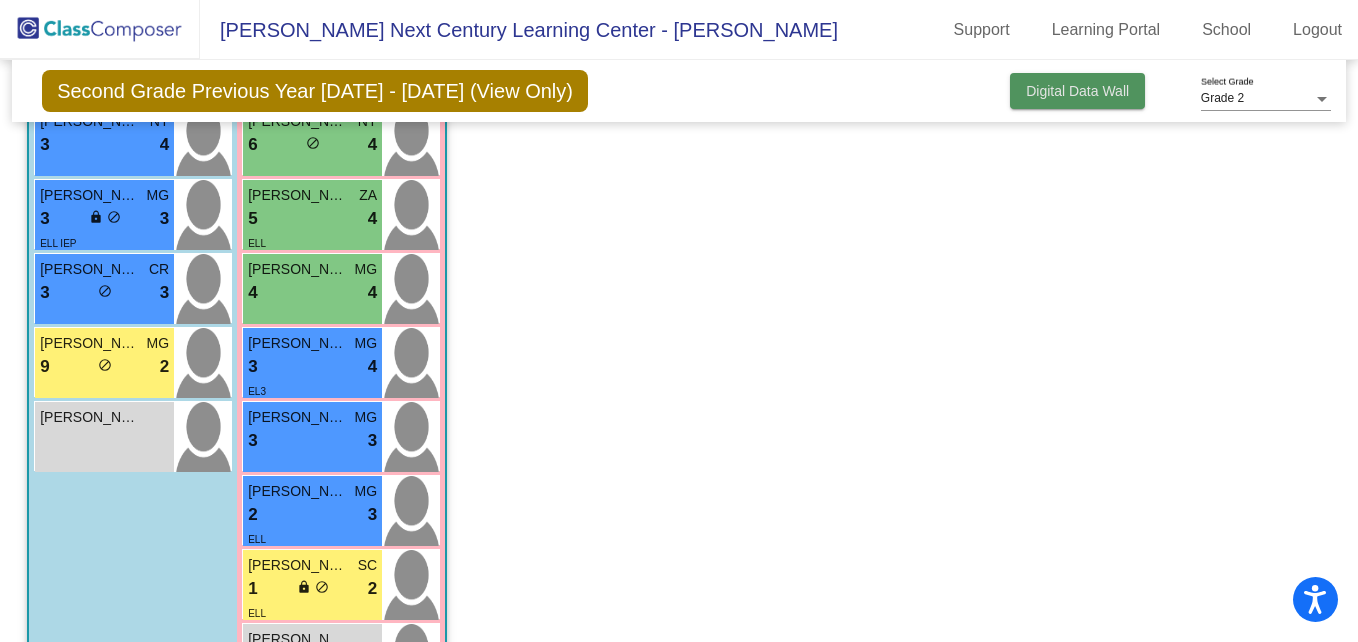 click on "Digital Data Wall" 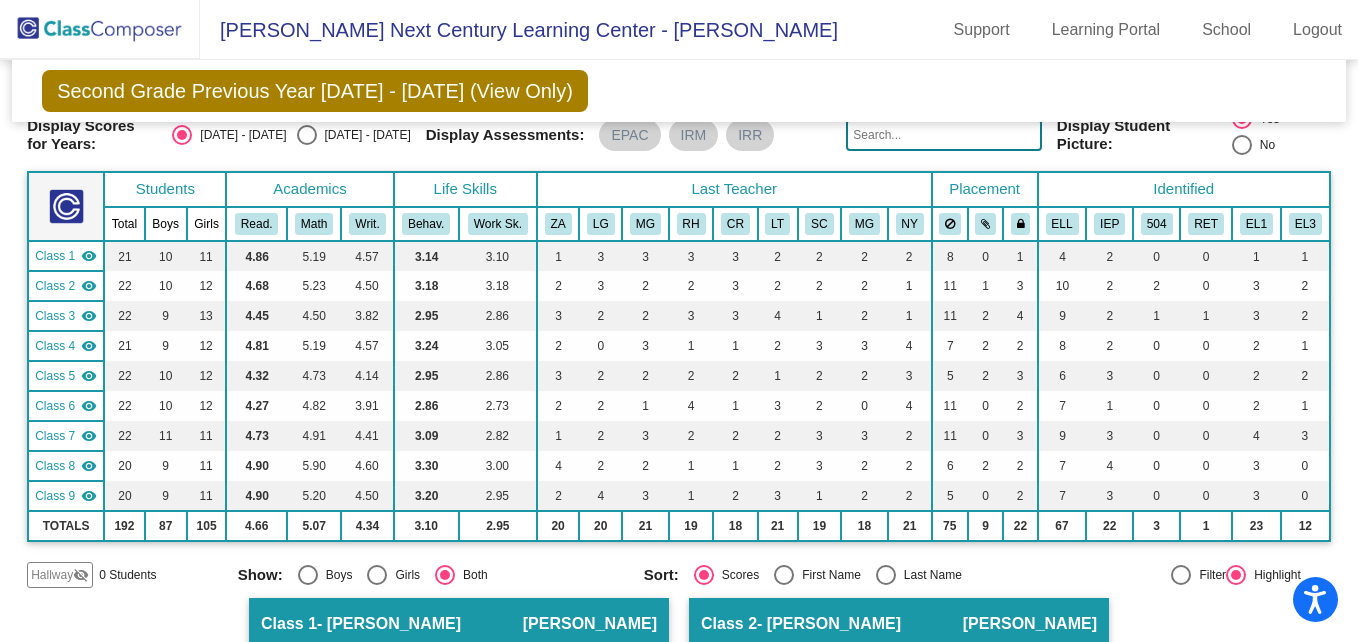 scroll, scrollTop: 88, scrollLeft: 0, axis: vertical 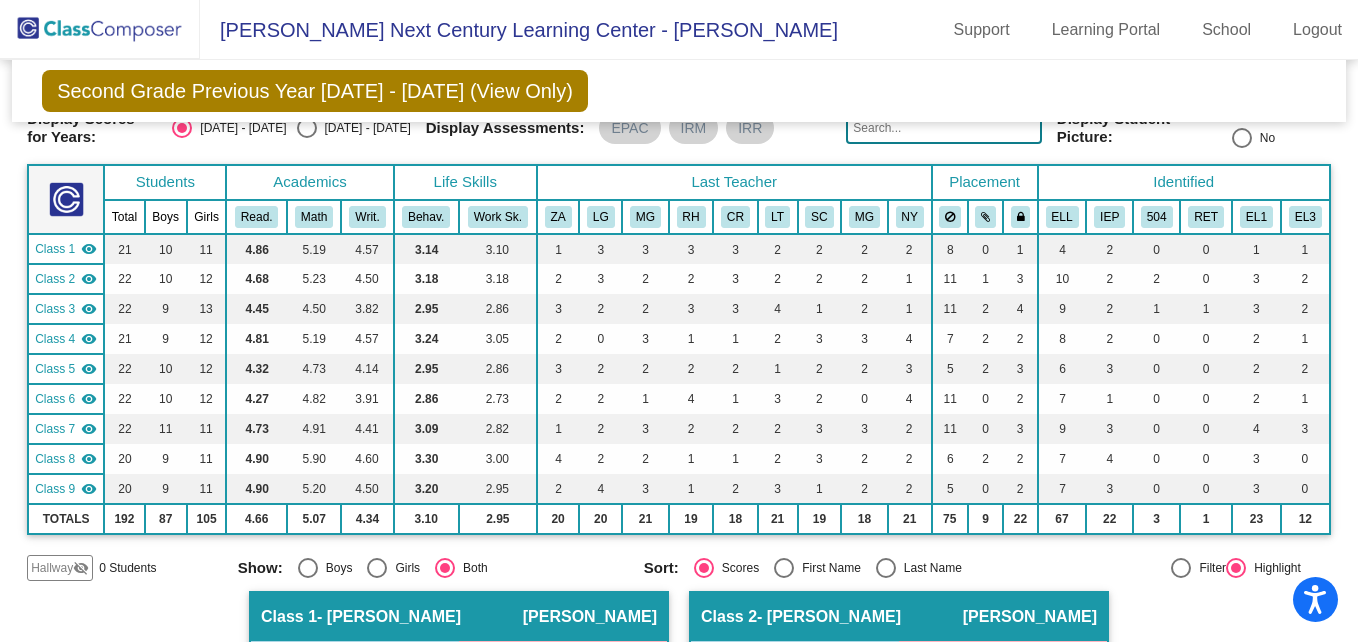 click on "visibility" 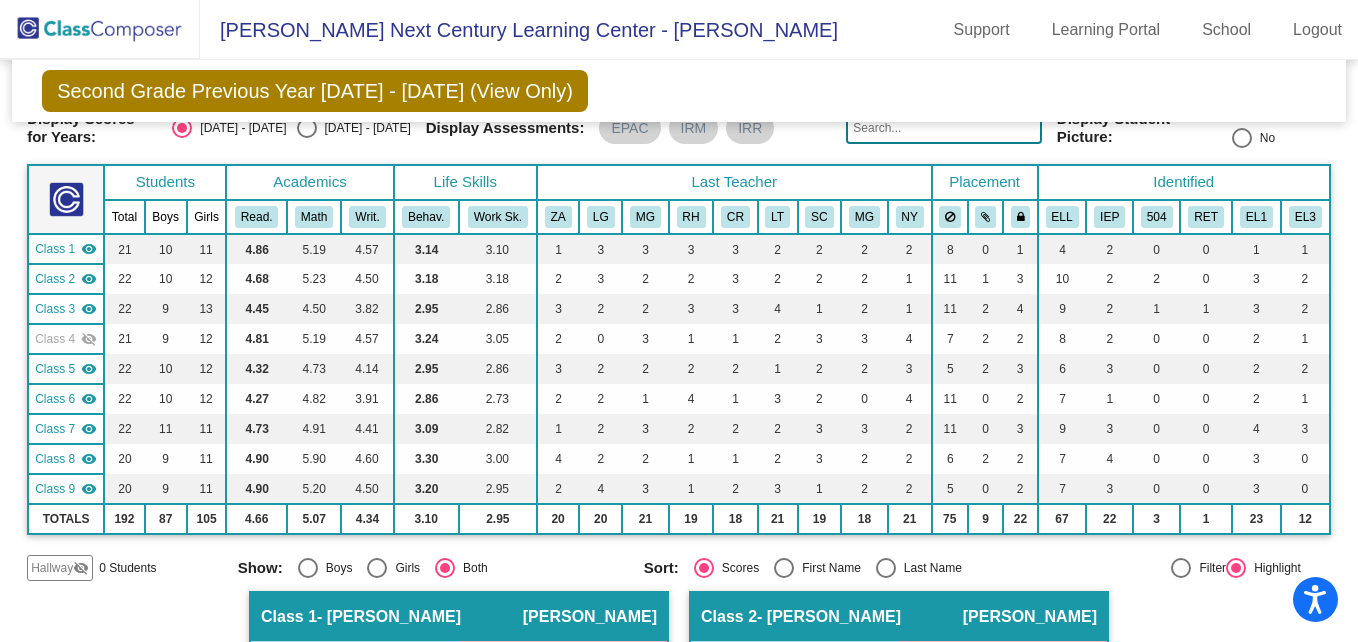click on "Class 4  visibility_off" 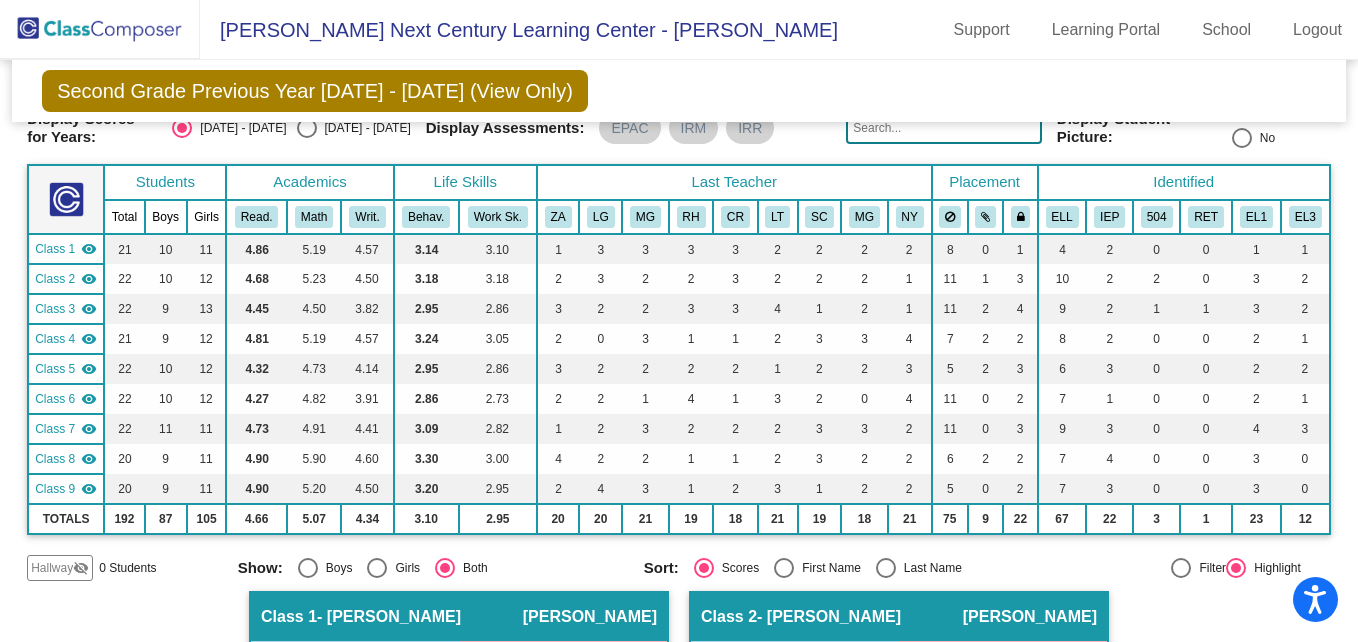 click on "Class 4  visibility" 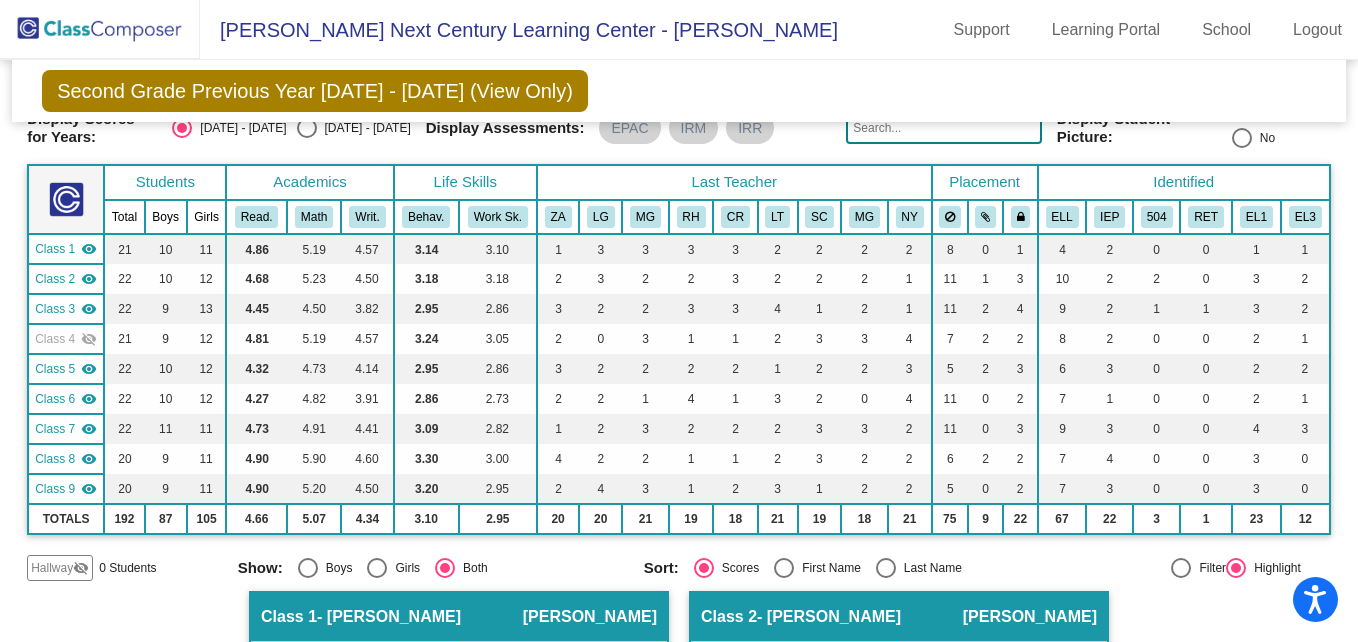 click on "Class 4  visibility_off" 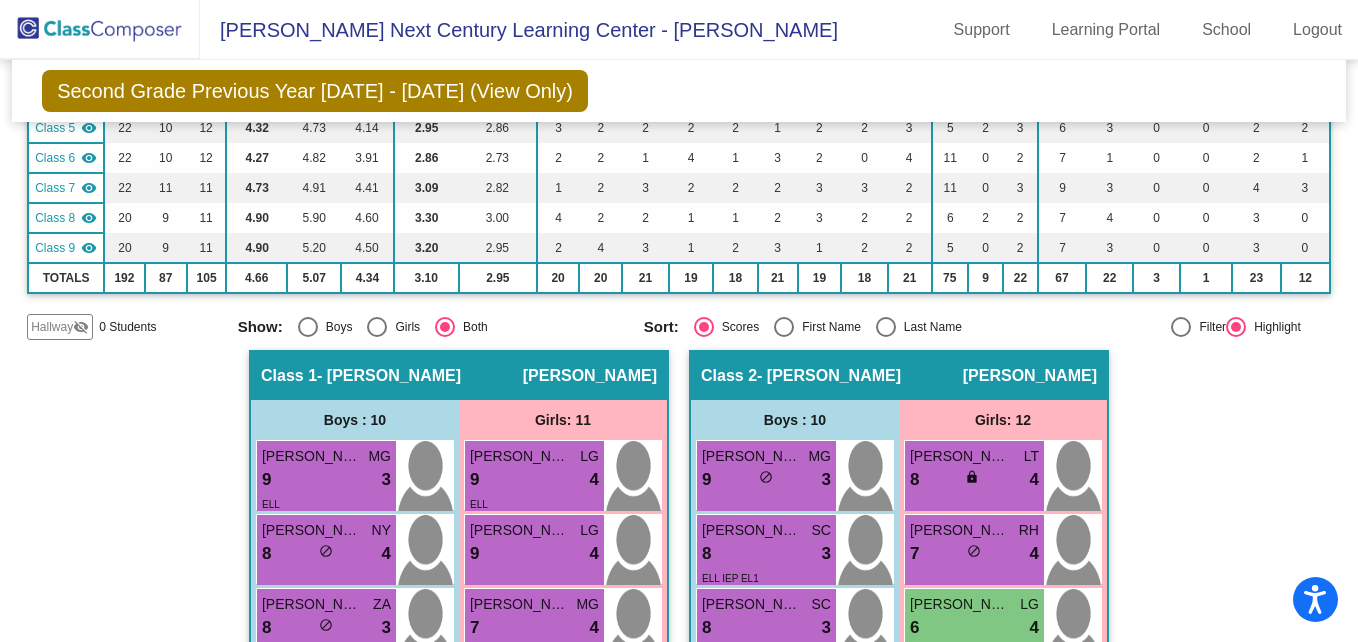scroll, scrollTop: 414, scrollLeft: 0, axis: vertical 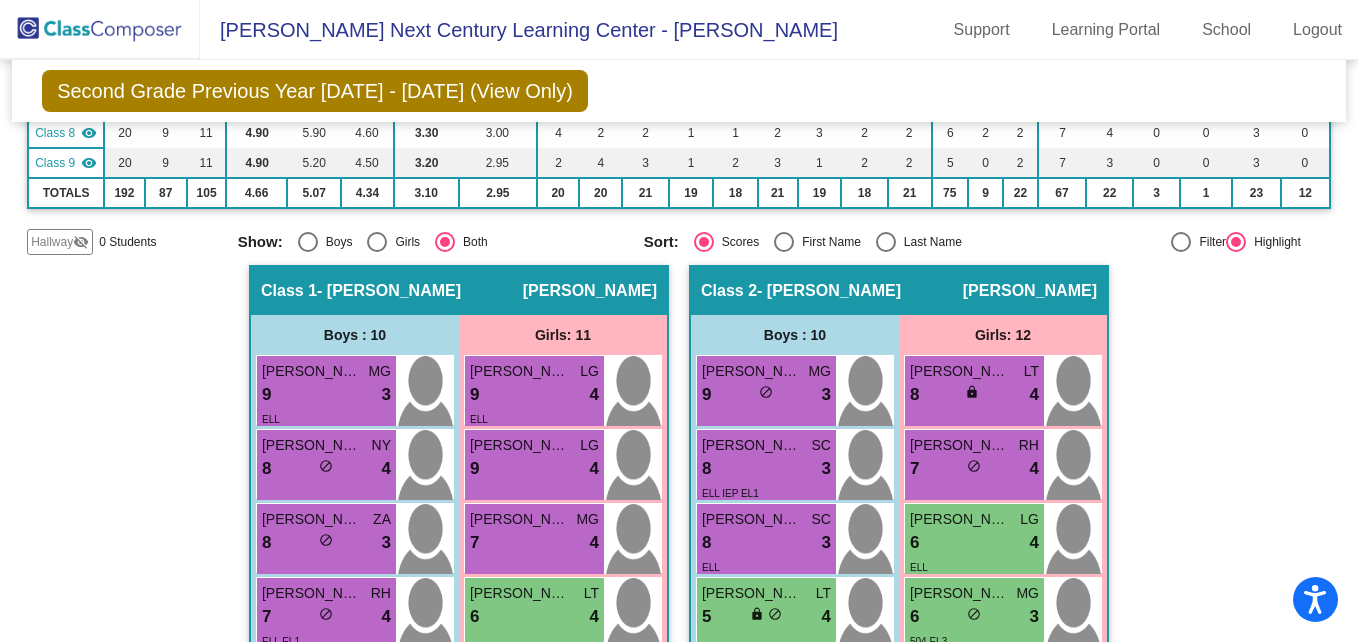 click on "Hallway   - Hallway Class  picture_as_pdf  Add Student  First Name Last Name Student Id  (Recommended)   Boy   Girl   [DEMOGRAPHIC_DATA] Add Close  Boys : 0    No Students   Girls: 0   No Students   Class 1   - [PERSON_NAME]  picture_as_pdf [PERSON_NAME]  Add Student  First Name Last Name Student Id  (Recommended)   Boy   Girl   [DEMOGRAPHIC_DATA] Add Close  Boys : 10  [PERSON_NAME] MG 9 lock do_not_disturb_alt 3 ELL [PERSON_NAME] NY 8 lock do_not_disturb_alt 4 [PERSON_NAME] ZA 8 lock do_not_disturb_alt 3 [PERSON_NAME] RH 7 lock do_not_disturb_alt 4 ELL EL1 [PERSON_NAME] LG 4 lock do_not_disturb_alt 3 IEP [PERSON_NAME] NY 3 lock do_not_disturb_alt 3 Eion [PERSON_NAME] RH 2 lock do_not_disturb_alt 3 [PERSON_NAME] LT 5 lock do_not_disturb_alt 2 [PERSON_NAME] [PERSON_NAME] 2 lock do_not_disturb_alt 2 [PERSON_NAME] RH 2 lock do_not_disturb_alt 2 EL3 Girls: 11 [PERSON_NAME] [PERSON_NAME] 9 lock do_not_disturb_alt 4 ELL [PERSON_NAME] LG 9 lock do_not_disturb_alt 4 [PERSON_NAME] MG 7 lock do_not_disturb_alt 4 6" 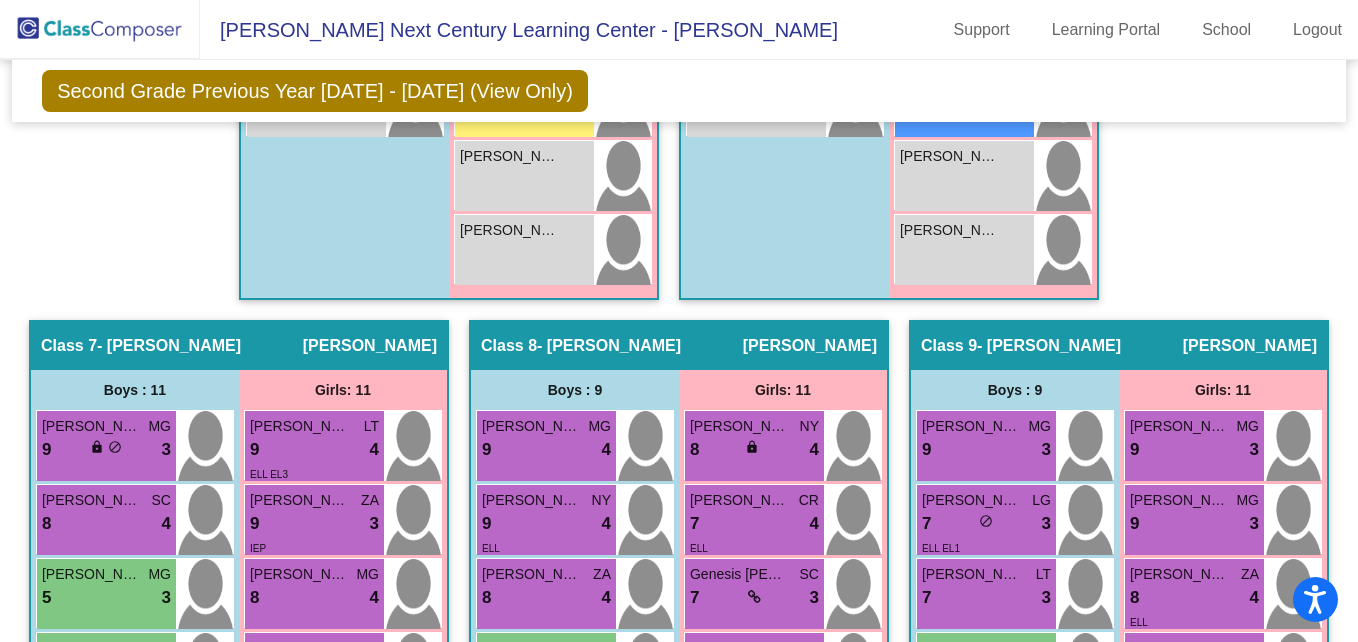 scroll, scrollTop: 3464, scrollLeft: 0, axis: vertical 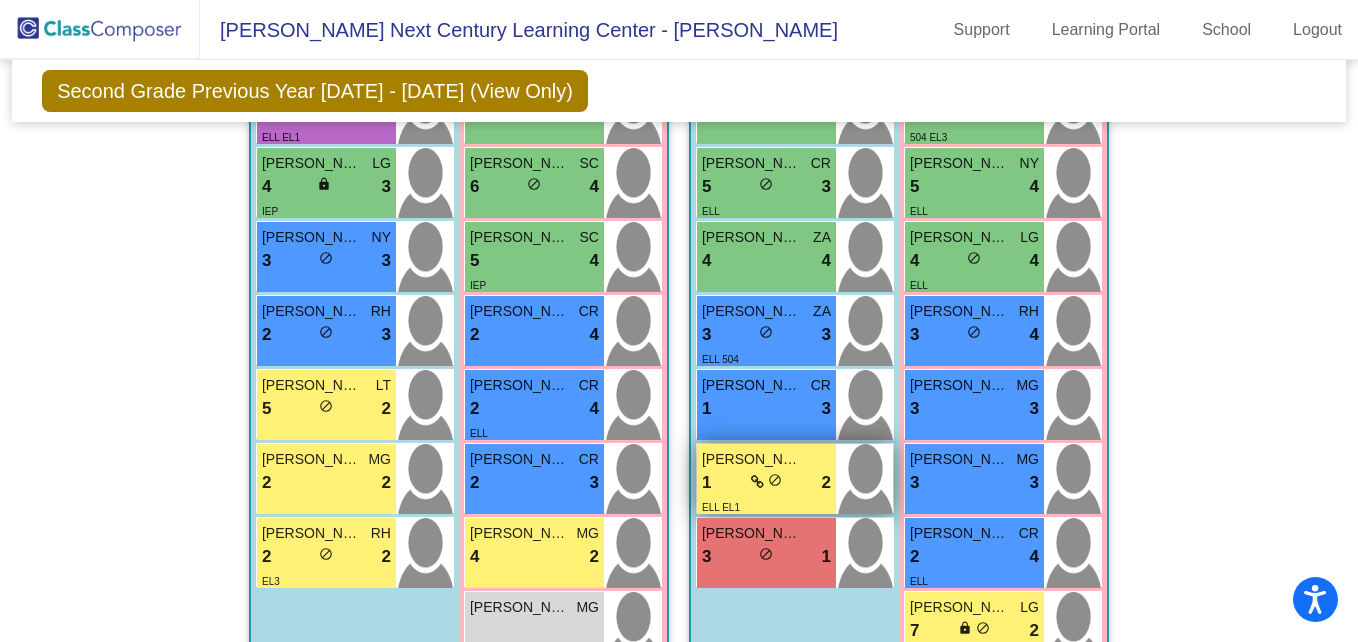 click on "1 lock do_not_disturb_alt 2" at bounding box center (766, 483) 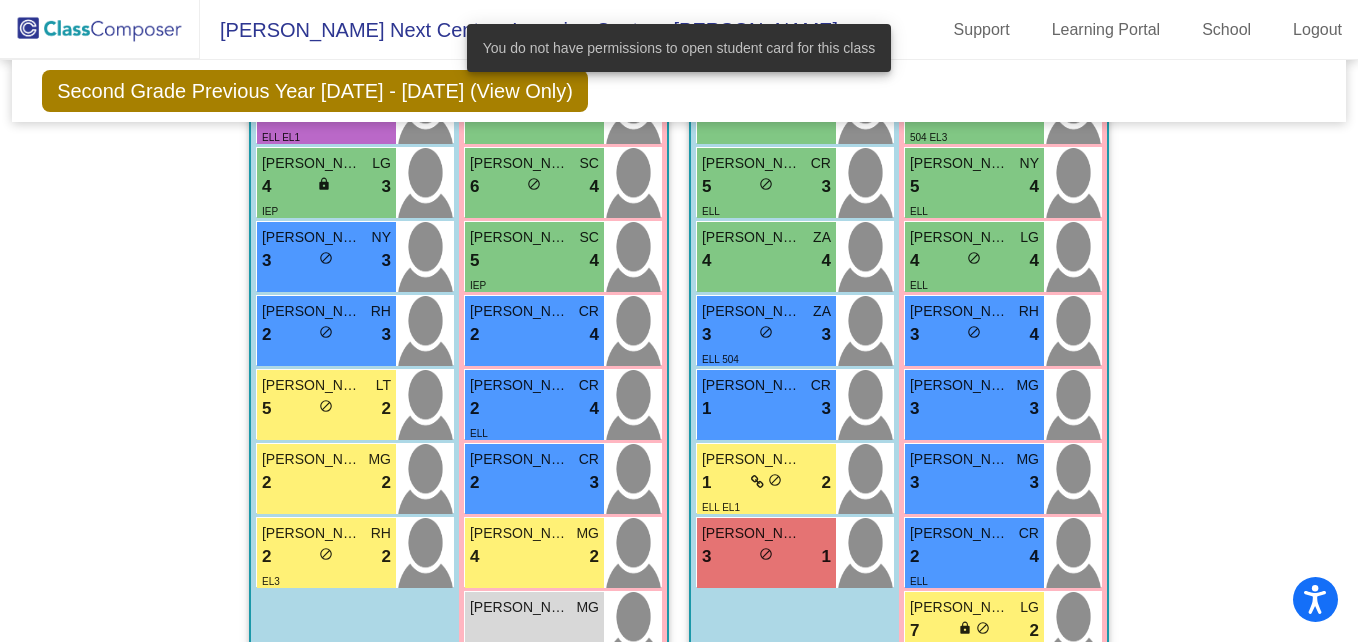 click on "Hallway   - Hallway Class  picture_as_pdf  Add Student  First Name Last Name Student Id  (Recommended)   Boy   Girl   [DEMOGRAPHIC_DATA] Add Close  Boys : 0    No Students   Girls: 0   No Students   Class 1   - [PERSON_NAME]  picture_as_pdf [PERSON_NAME]  Add Student  First Name Last Name Student Id  (Recommended)   Boy   Girl   [DEMOGRAPHIC_DATA] Add Close  Boys : 10  [PERSON_NAME] MG 9 lock do_not_disturb_alt 3 ELL [PERSON_NAME] NY 8 lock do_not_disturb_alt 4 [PERSON_NAME] ZA 8 lock do_not_disturb_alt 3 [PERSON_NAME] RH 7 lock do_not_disturb_alt 4 ELL EL1 [PERSON_NAME] LG 4 lock do_not_disturb_alt 3 IEP [PERSON_NAME] NY 3 lock do_not_disturb_alt 3 Eion [PERSON_NAME] RH 2 lock do_not_disturb_alt 3 [PERSON_NAME] LT 5 lock do_not_disturb_alt 2 [PERSON_NAME] [PERSON_NAME] 2 lock do_not_disturb_alt 2 [PERSON_NAME] RH 2 lock do_not_disturb_alt 2 EL3 Girls: 11 [PERSON_NAME] [PERSON_NAME] 9 lock do_not_disturb_alt 4 ELL [PERSON_NAME] LG 9 lock do_not_disturb_alt 4 [PERSON_NAME] MG 7 lock do_not_disturb_alt 4 6" 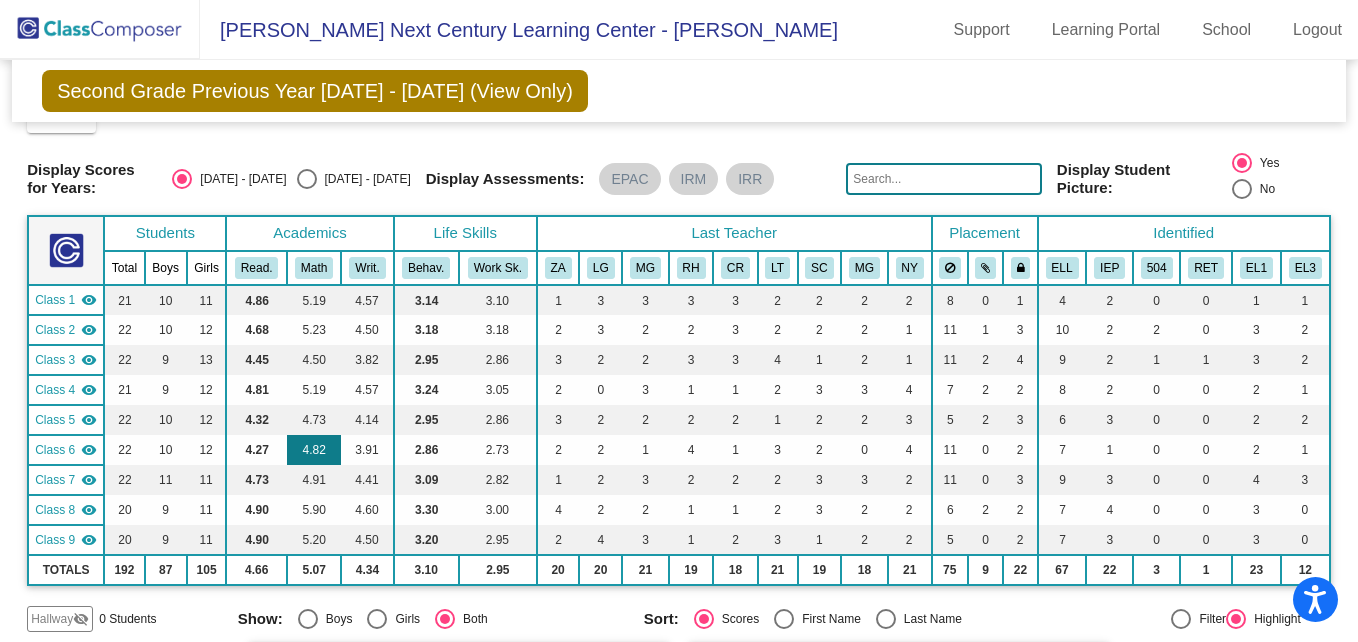 scroll, scrollTop: 0, scrollLeft: 0, axis: both 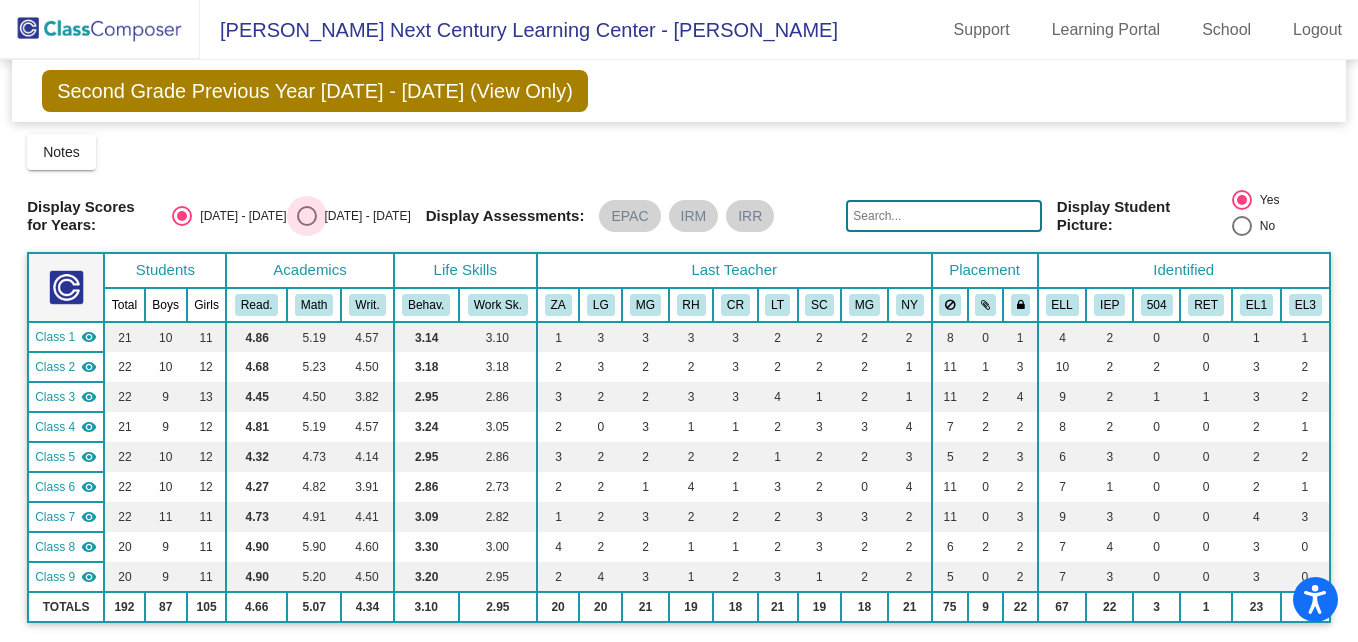 click at bounding box center (307, 216) 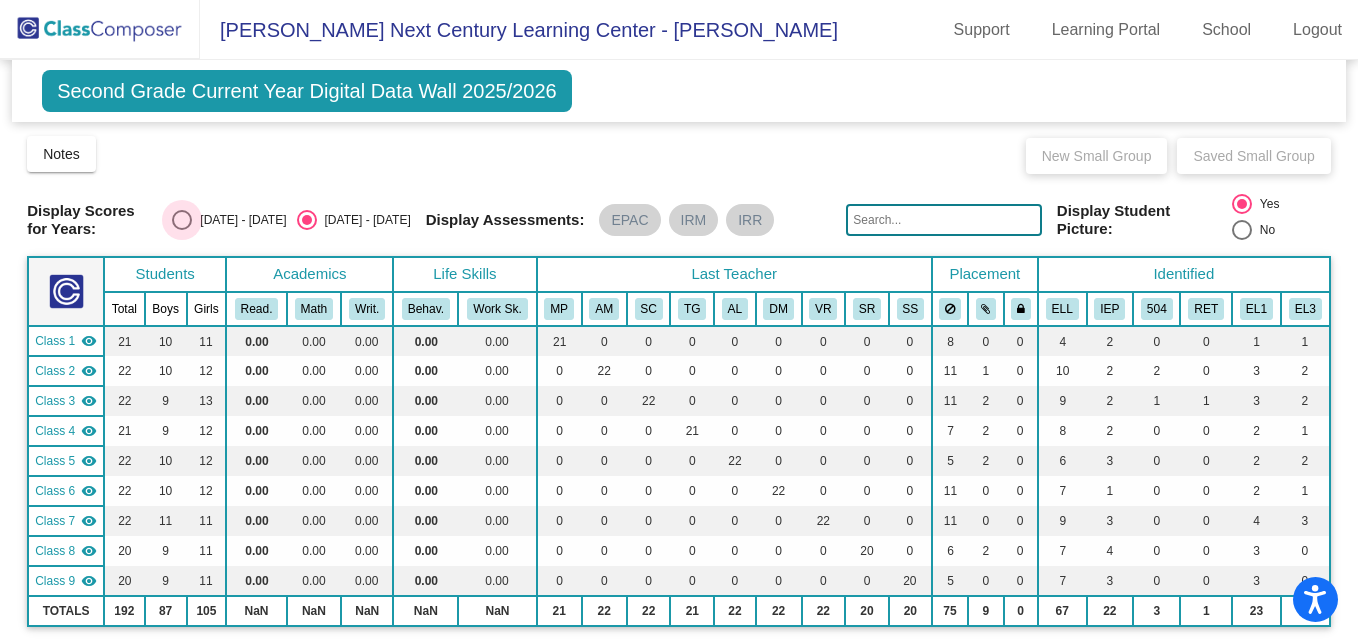 click at bounding box center (182, 220) 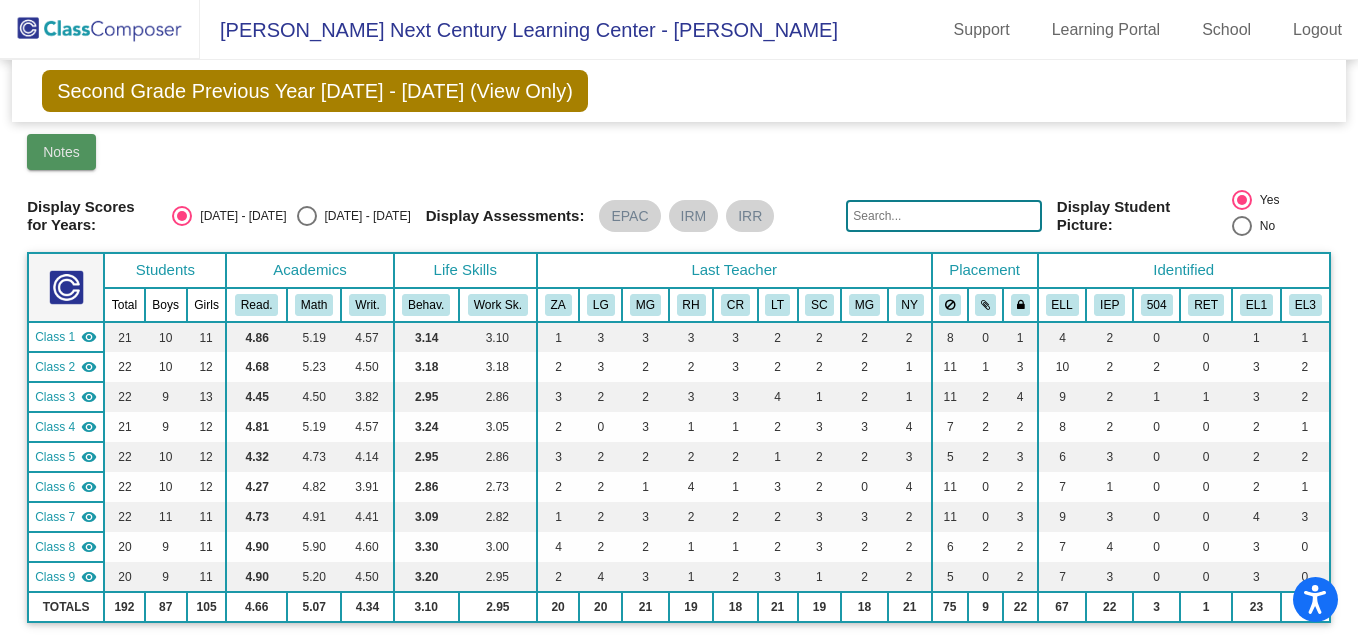 click on "Notes" 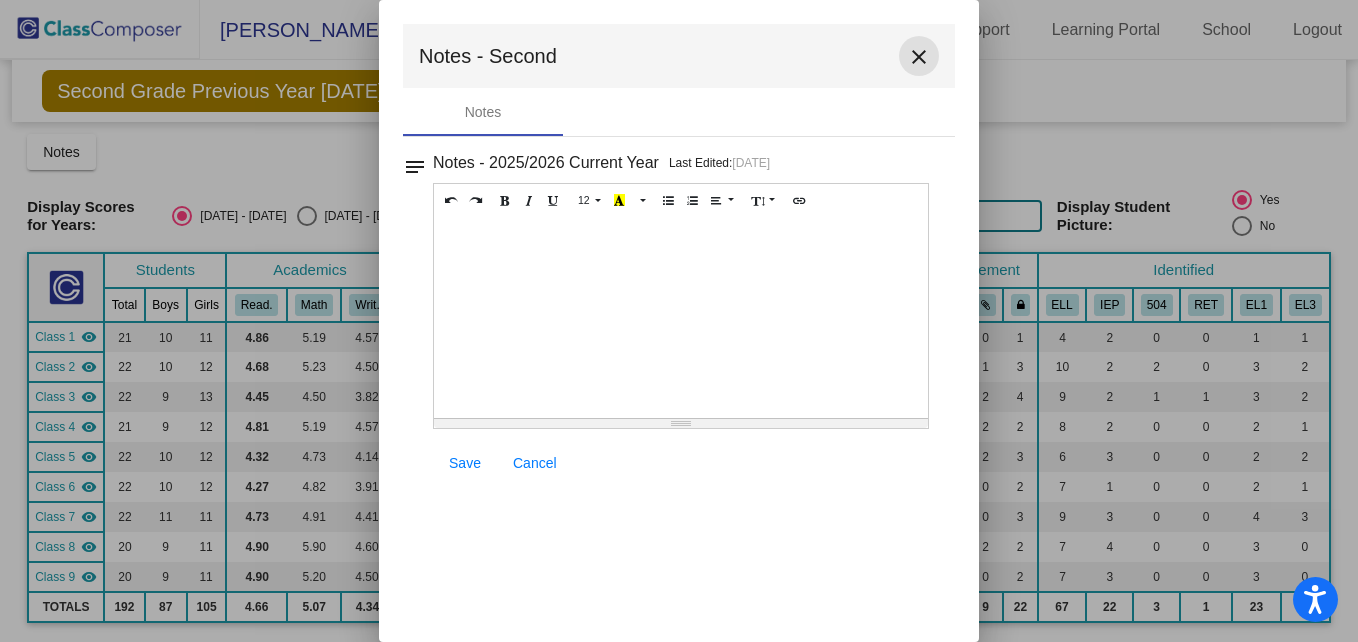 click on "close" at bounding box center [919, 57] 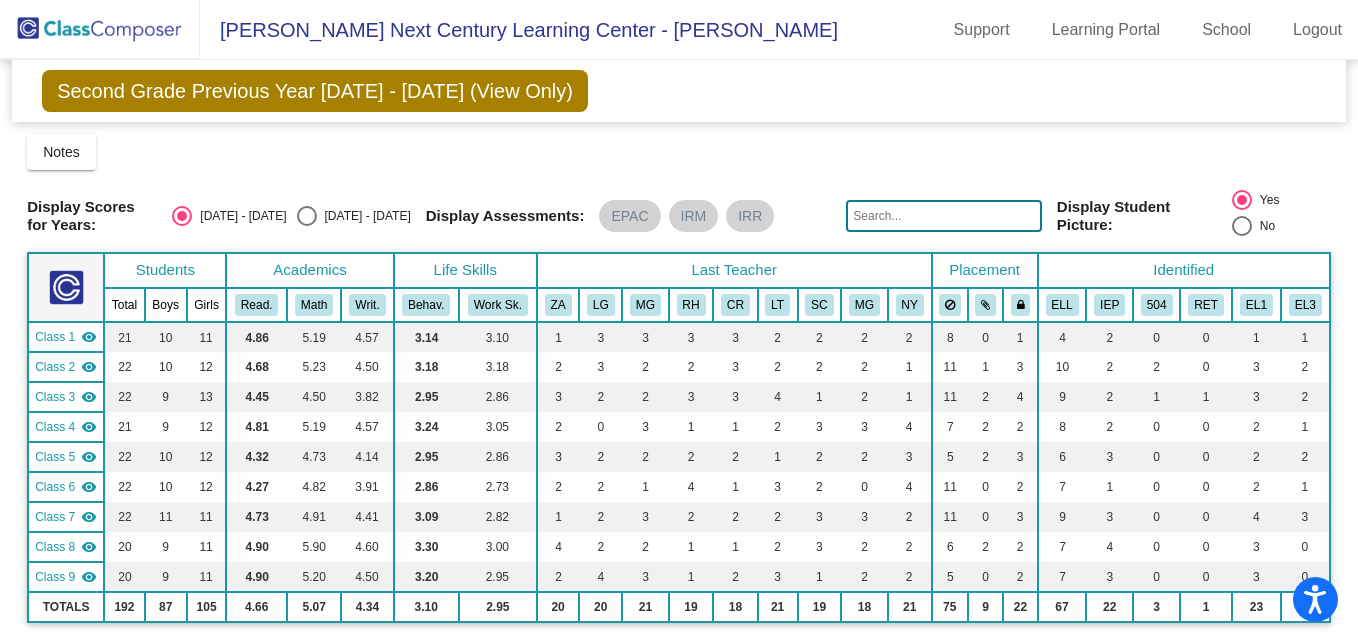 click on "Notes   Download Class List   Import Students   New Small Group   Saved Small Group" 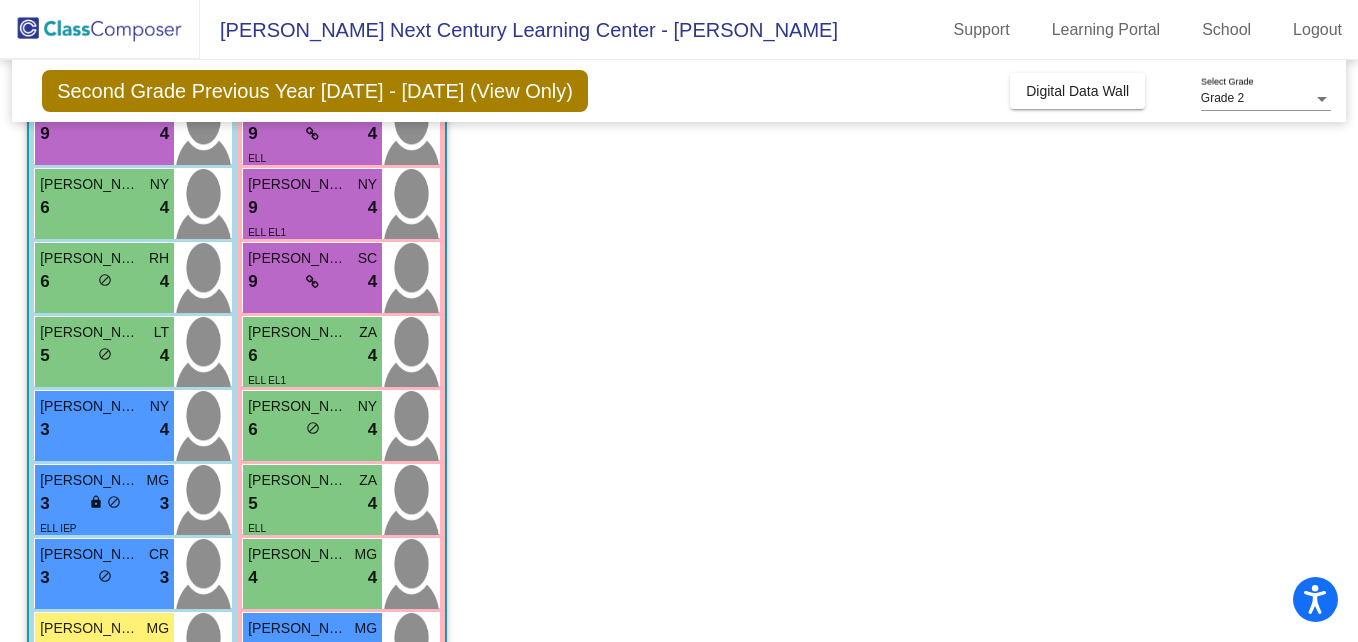 scroll, scrollTop: 230, scrollLeft: 0, axis: vertical 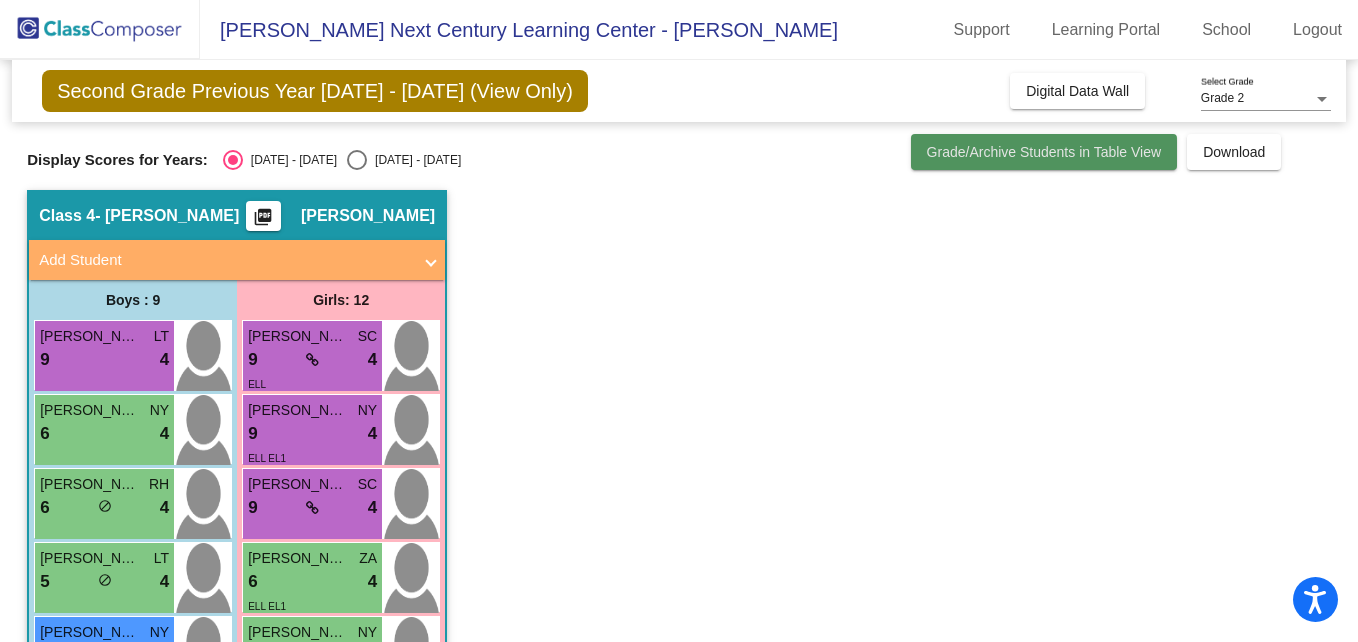 click on "Grade/Archive Students in Table View" 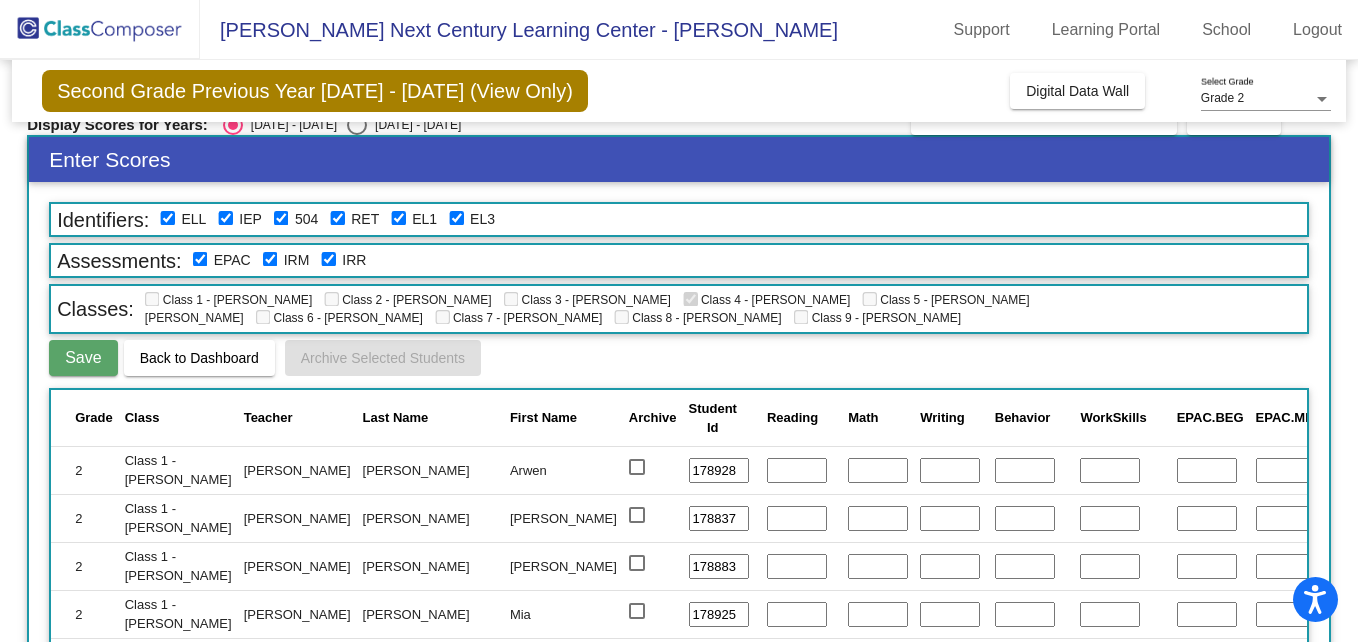 scroll, scrollTop: 0, scrollLeft: 0, axis: both 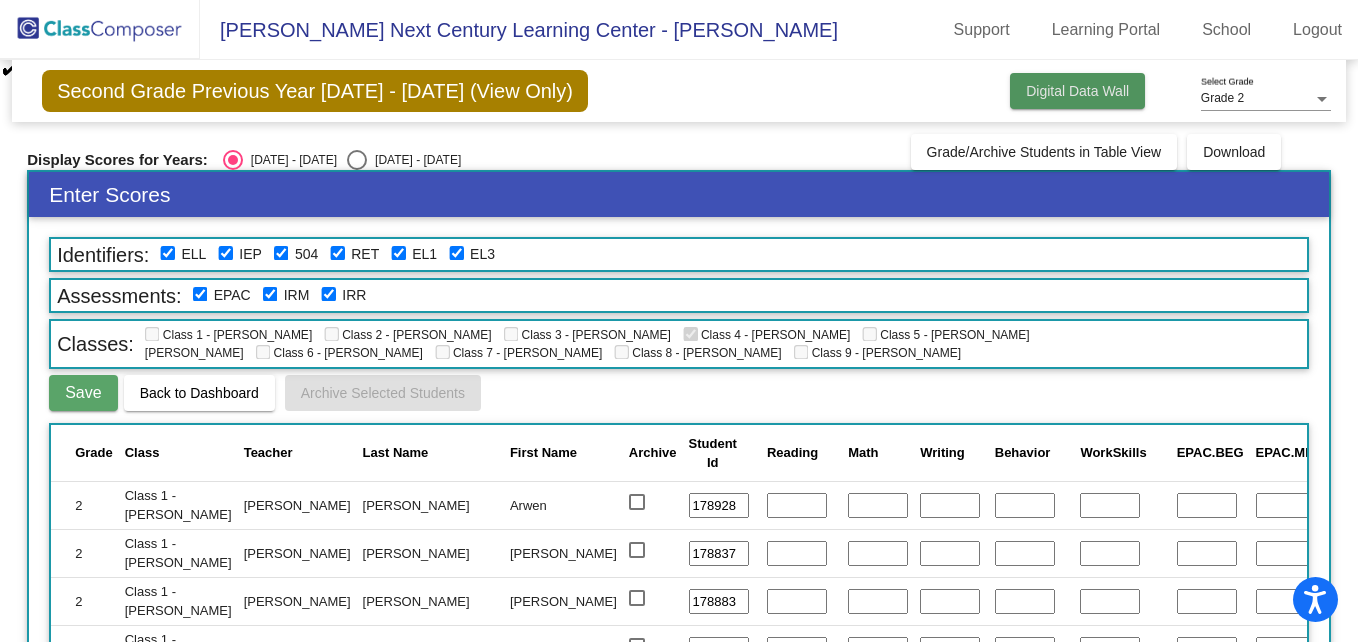 click on "Digital Data Wall" 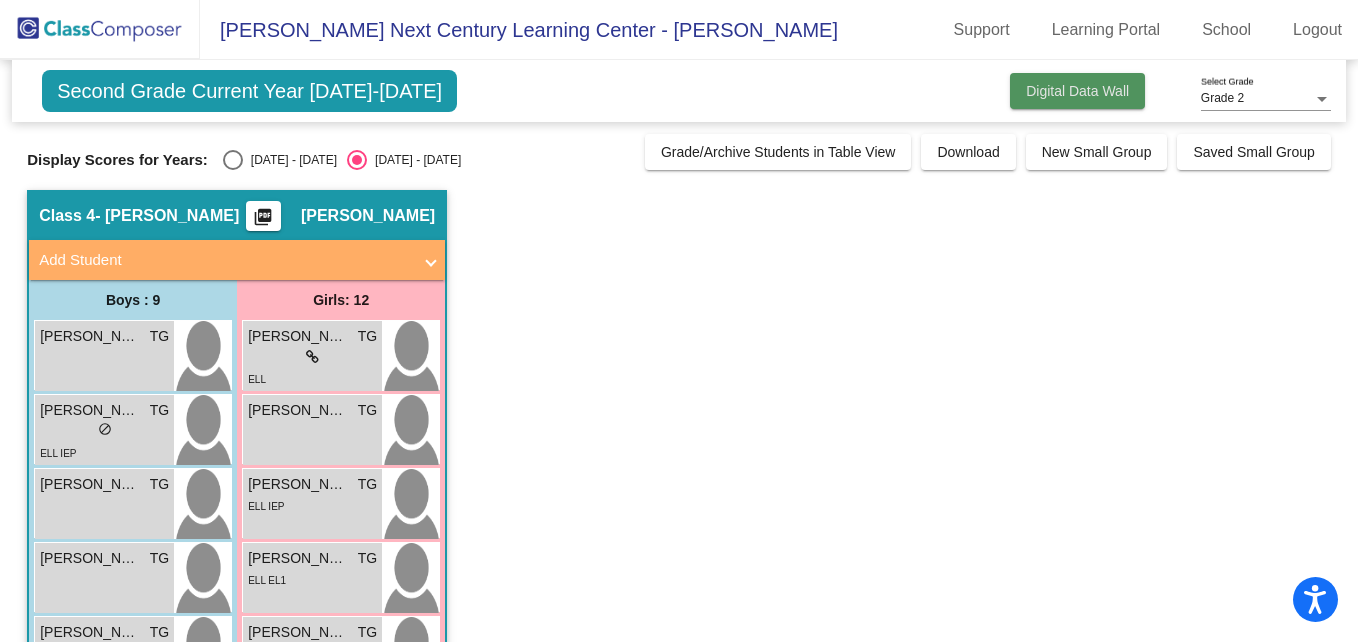 click on "Digital Data Wall" 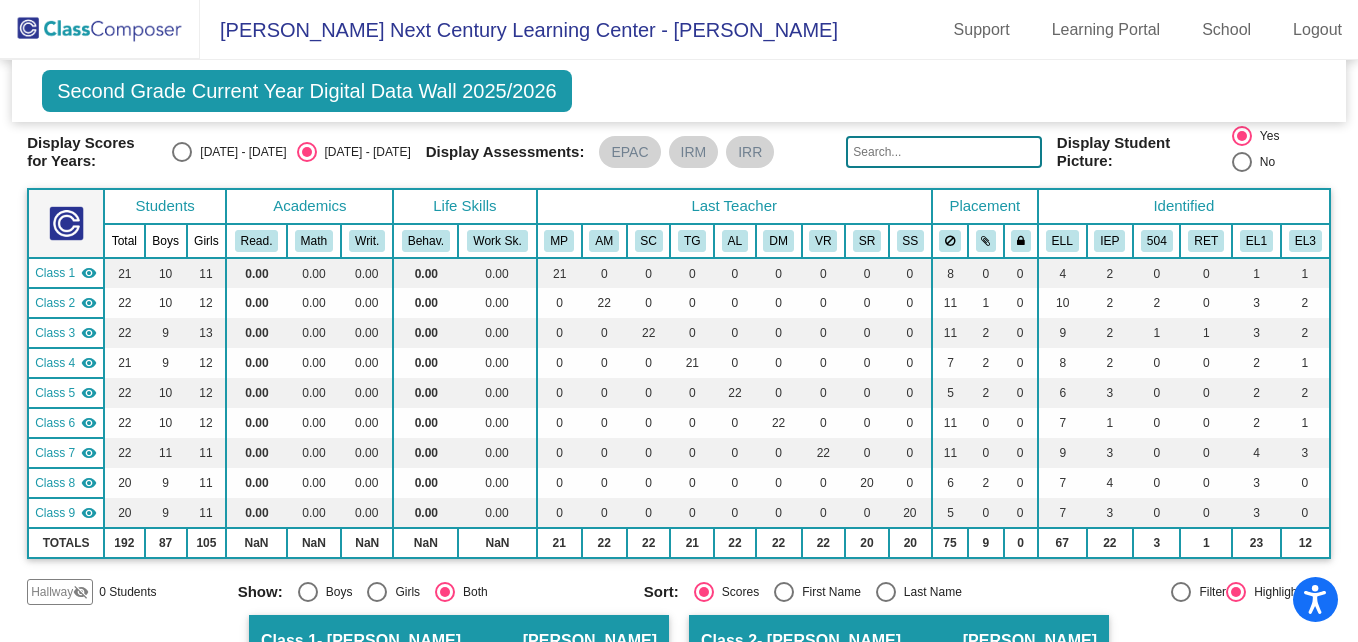 scroll, scrollTop: 0, scrollLeft: 0, axis: both 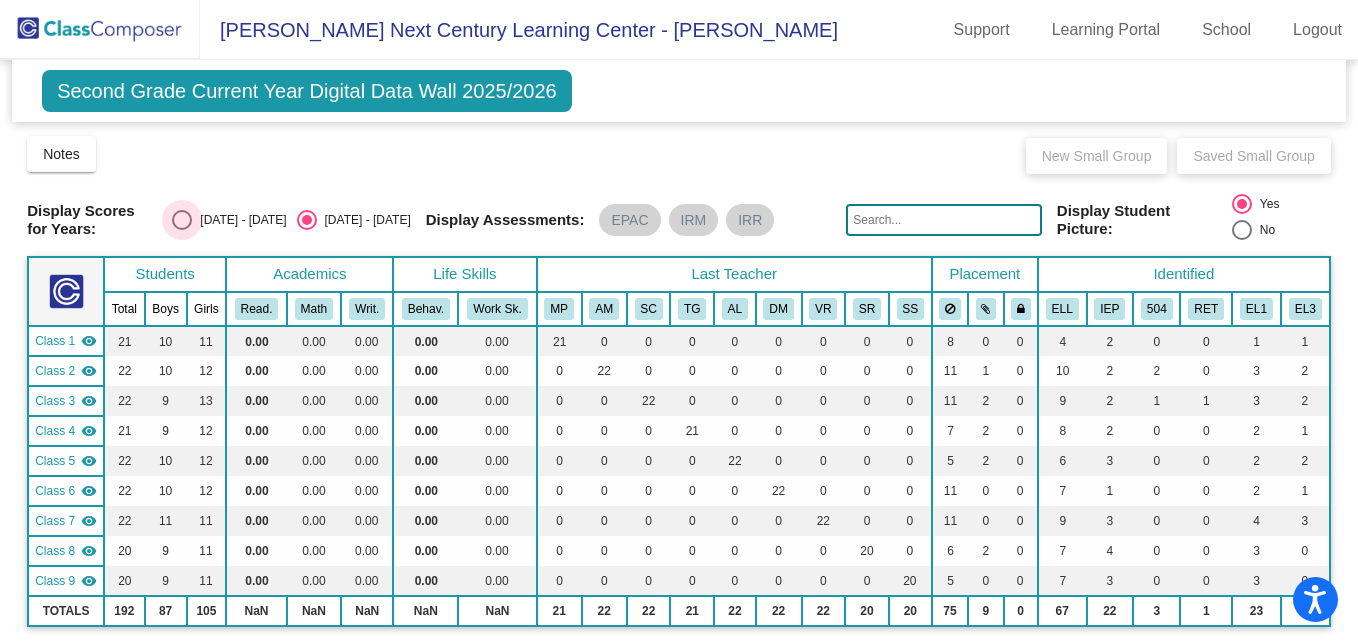 click at bounding box center [182, 220] 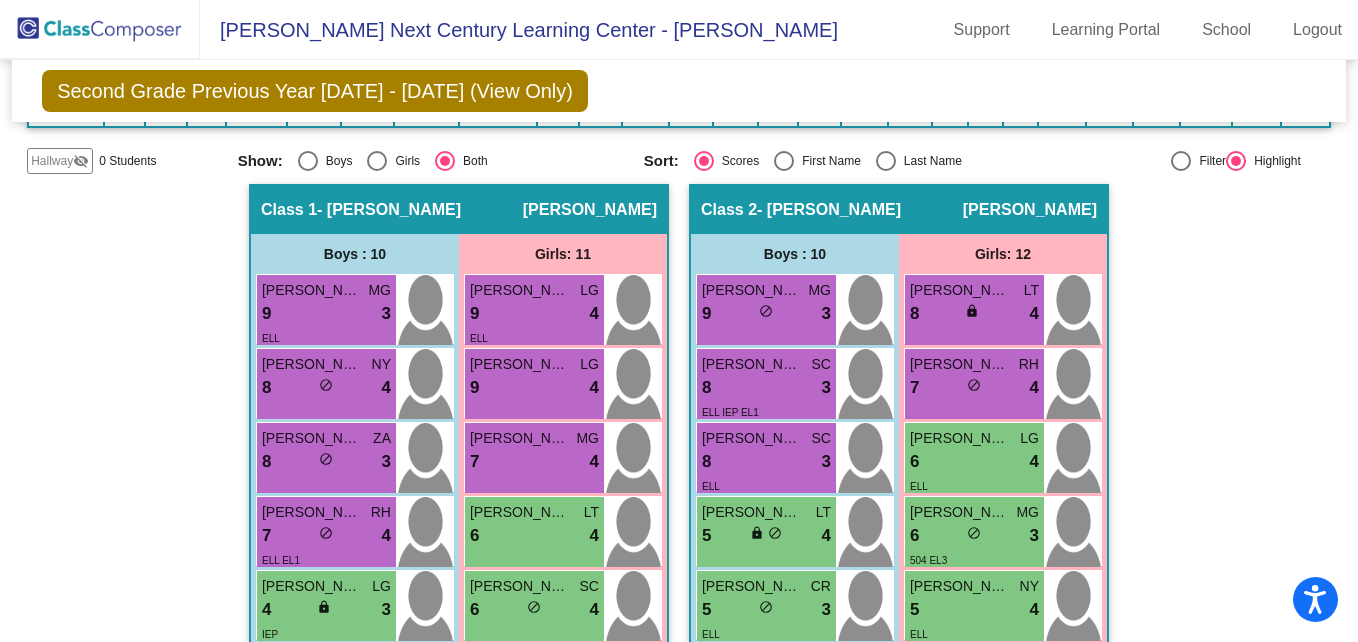 scroll, scrollTop: 0, scrollLeft: 0, axis: both 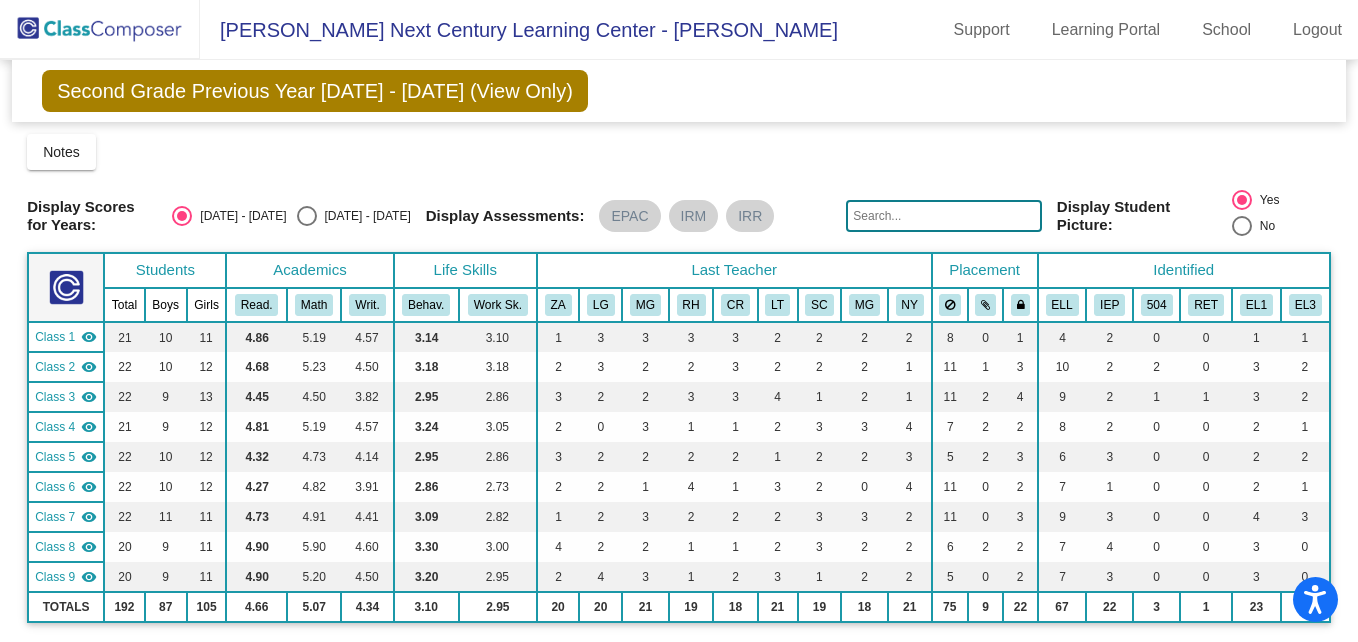 click on "Notes   Download Class List   Import Students   New Small Group   Saved Small Group" 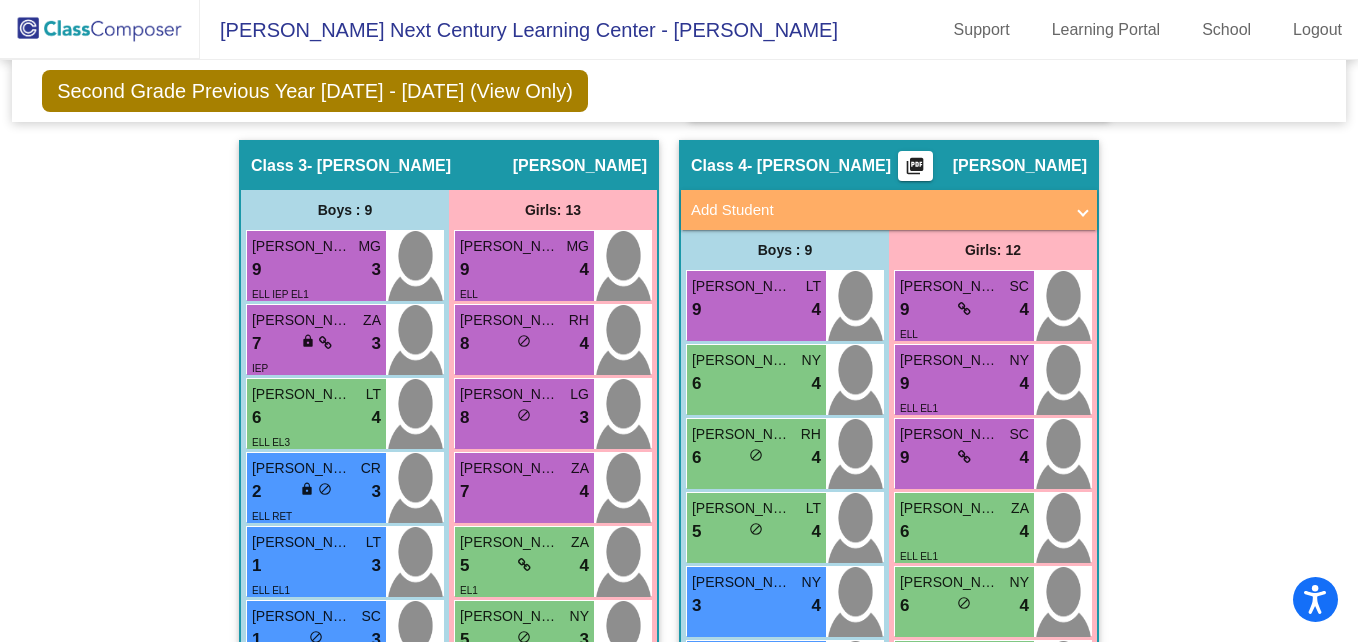 scroll, scrollTop: 1550, scrollLeft: 0, axis: vertical 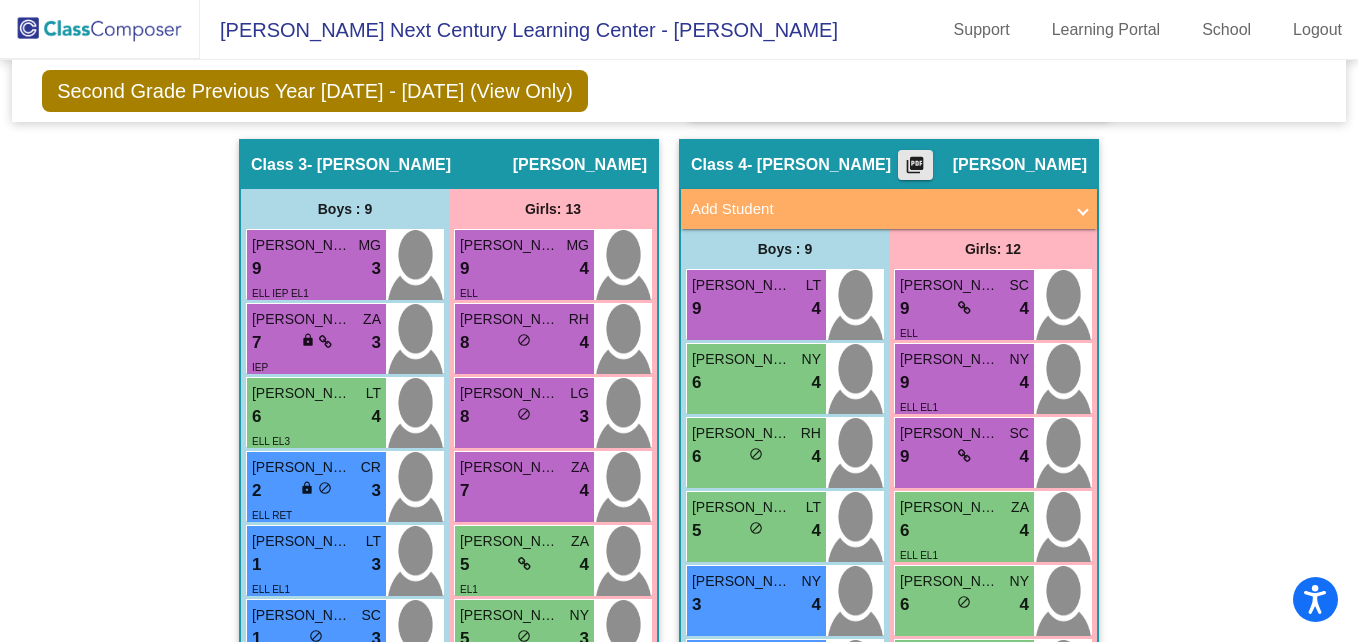 click on "picture_as_pdf" 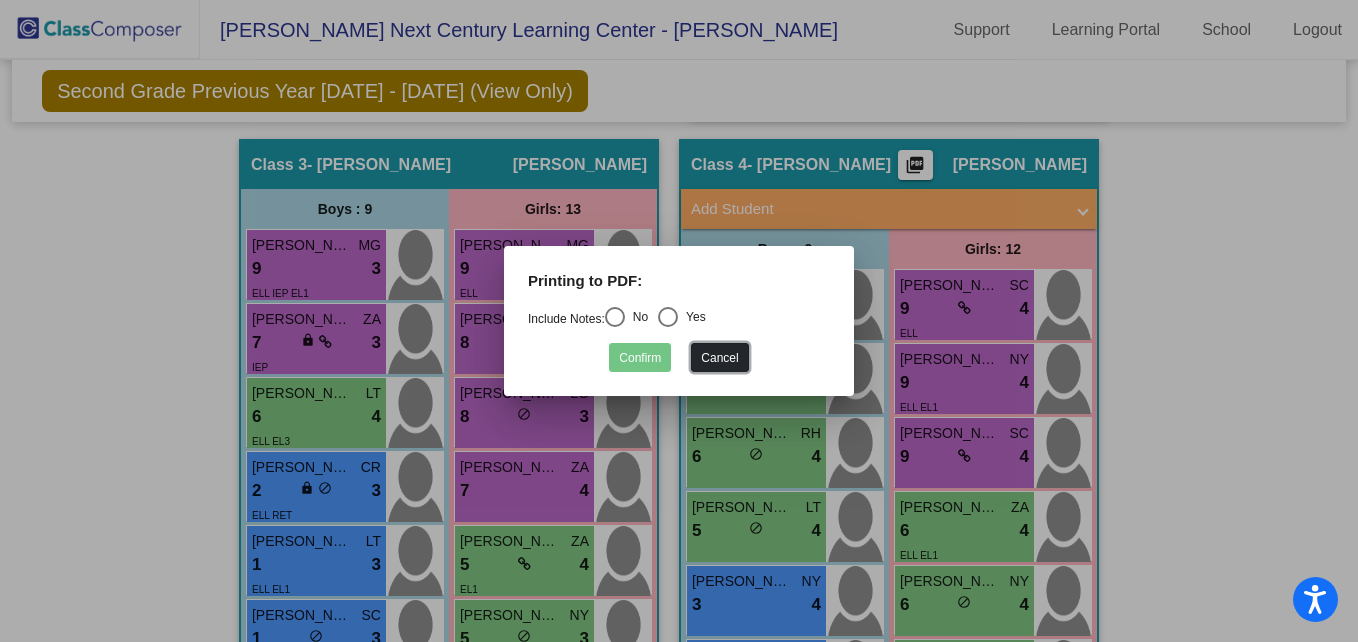 click on "Cancel" at bounding box center [719, 357] 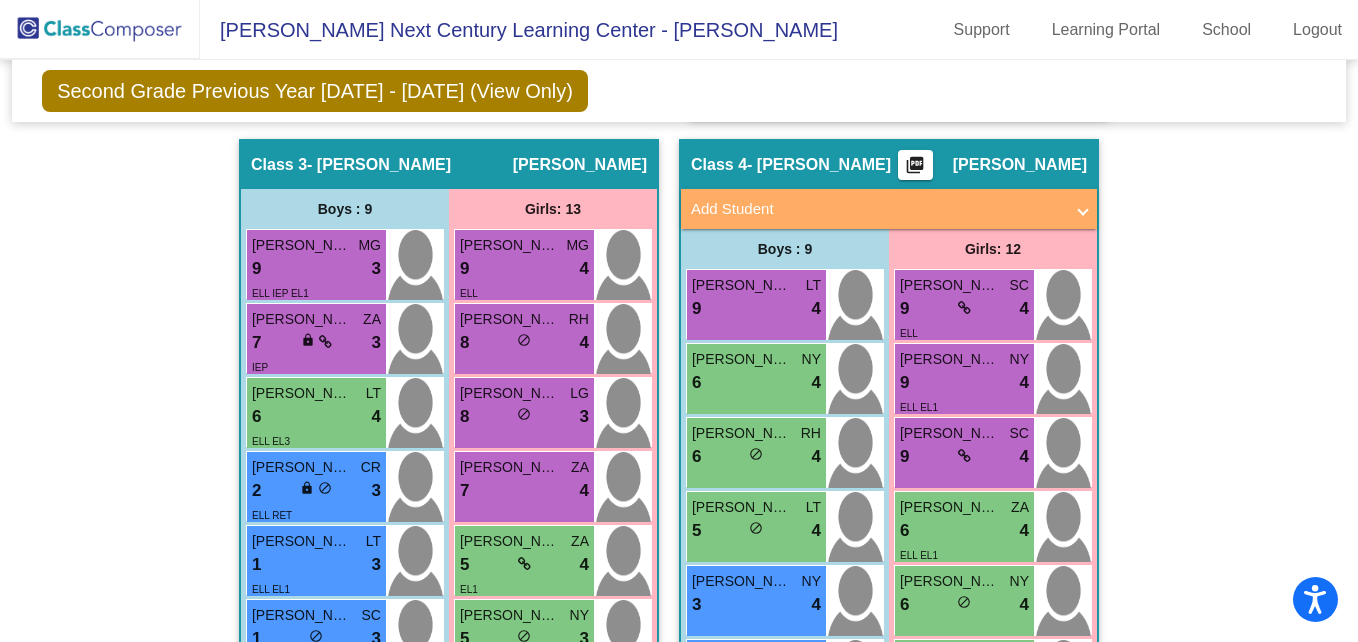 click on "Hallway   - Hallway Class  picture_as_pdf  Add Student  First Name Last Name Student Id  (Recommended)   Boy   Girl   [DEMOGRAPHIC_DATA] Add Close  Boys : 0    No Students   Girls: 0   No Students   Class 1   - [PERSON_NAME]  picture_as_pdf [PERSON_NAME]  Add Student  First Name Last Name Student Id  (Recommended)   Boy   Girl   [DEMOGRAPHIC_DATA] Add Close  Boys : 10  [PERSON_NAME] MG 9 lock do_not_disturb_alt 3 ELL [PERSON_NAME] NY 8 lock do_not_disturb_alt 4 [PERSON_NAME] ZA 8 lock do_not_disturb_alt 3 [PERSON_NAME] RH 7 lock do_not_disturb_alt 4 ELL EL1 [PERSON_NAME] LG 4 lock do_not_disturb_alt 3 IEP [PERSON_NAME] NY 3 lock do_not_disturb_alt 3 Eion [PERSON_NAME] RH 2 lock do_not_disturb_alt 3 [PERSON_NAME] LT 5 lock do_not_disturb_alt 2 [PERSON_NAME] [PERSON_NAME] 2 lock do_not_disturb_alt 2 [PERSON_NAME] RH 2 lock do_not_disturb_alt 2 EL3 Girls: 11 [PERSON_NAME] [PERSON_NAME] 9 lock do_not_disturb_alt 4 ELL [PERSON_NAME] LG 9 lock do_not_disturb_alt 4 [PERSON_NAME] MG 7 lock do_not_disturb_alt 4 6" 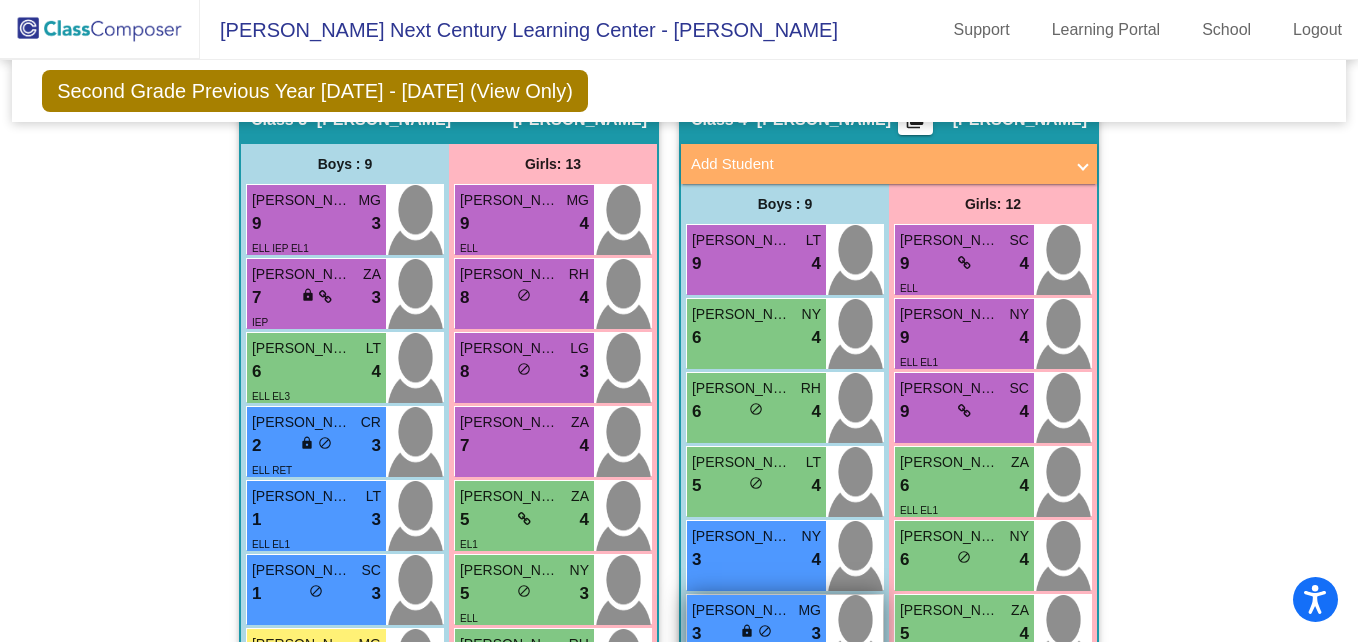 scroll, scrollTop: 1596, scrollLeft: 0, axis: vertical 